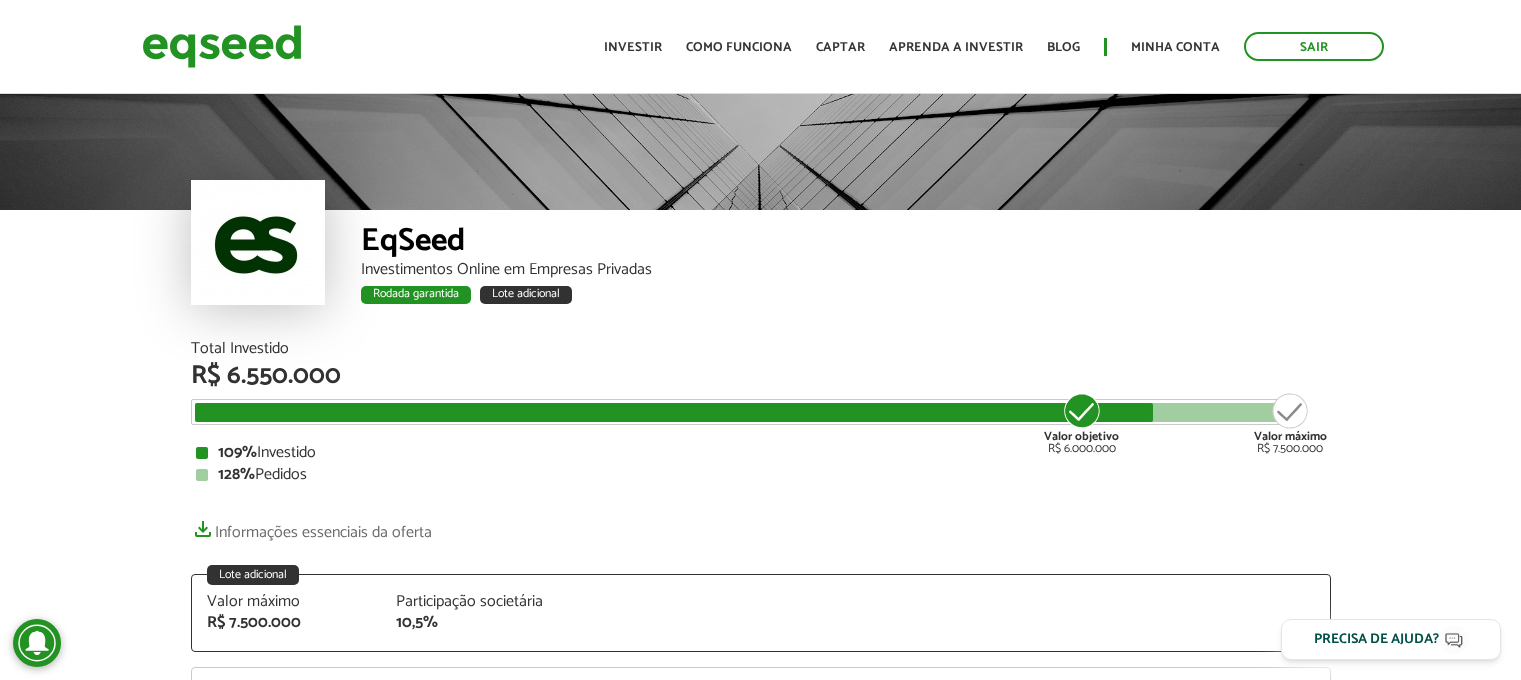 scroll, scrollTop: 0, scrollLeft: 0, axis: both 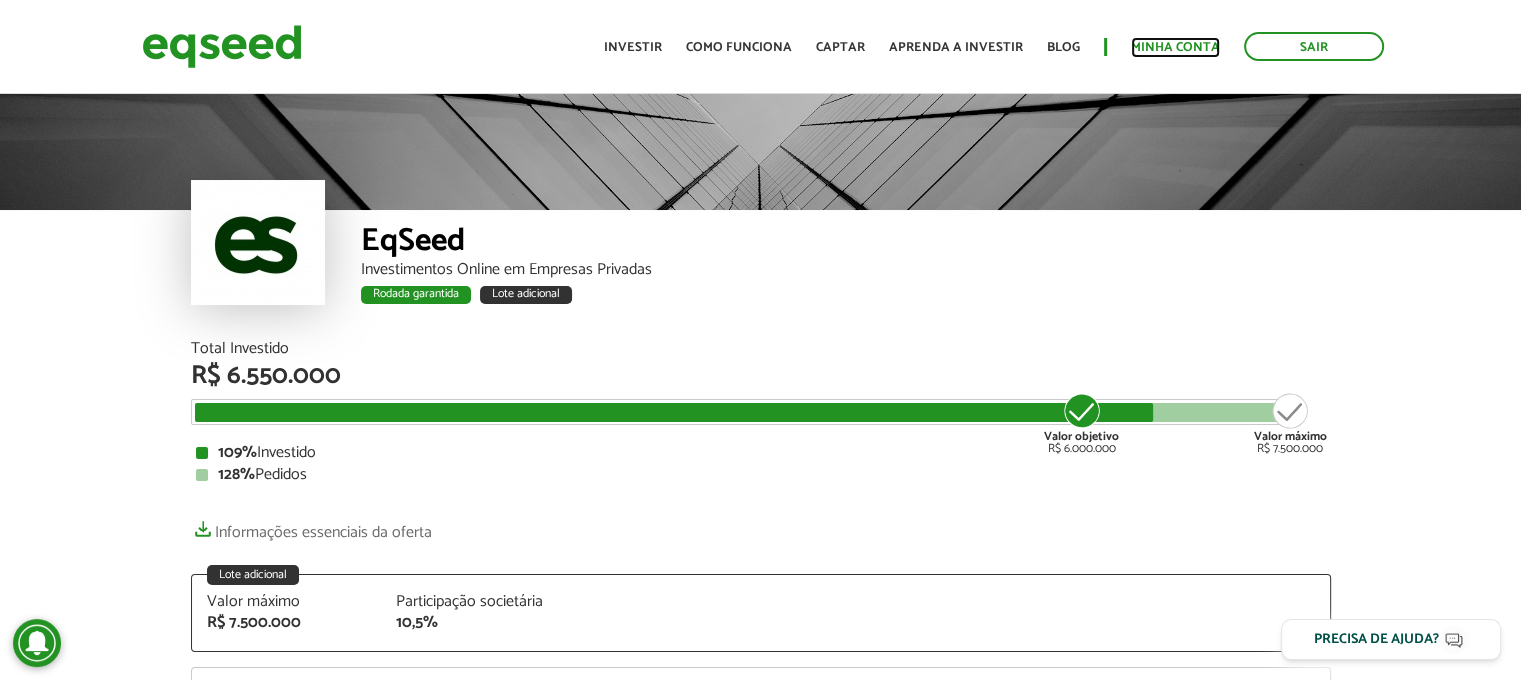 click on "Minha conta" at bounding box center [1175, 47] 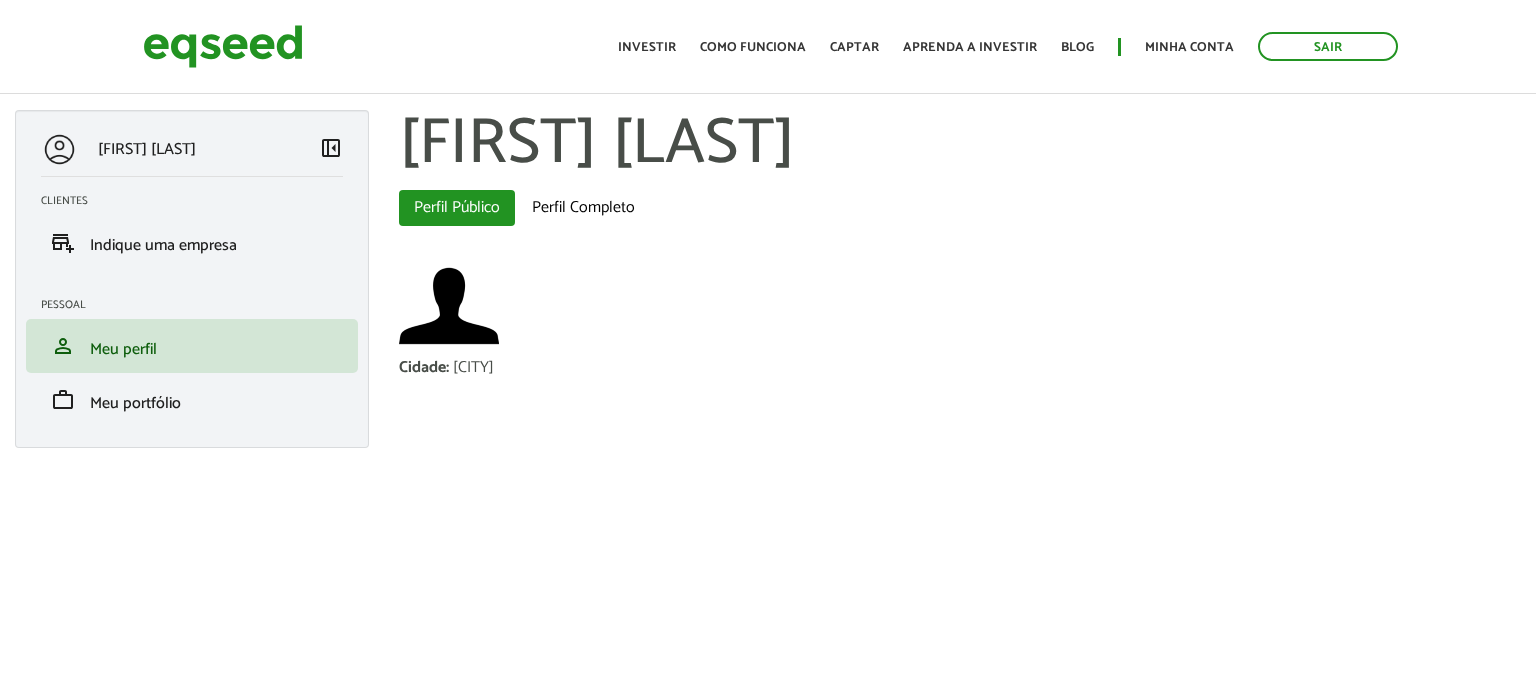 scroll, scrollTop: 0, scrollLeft: 0, axis: both 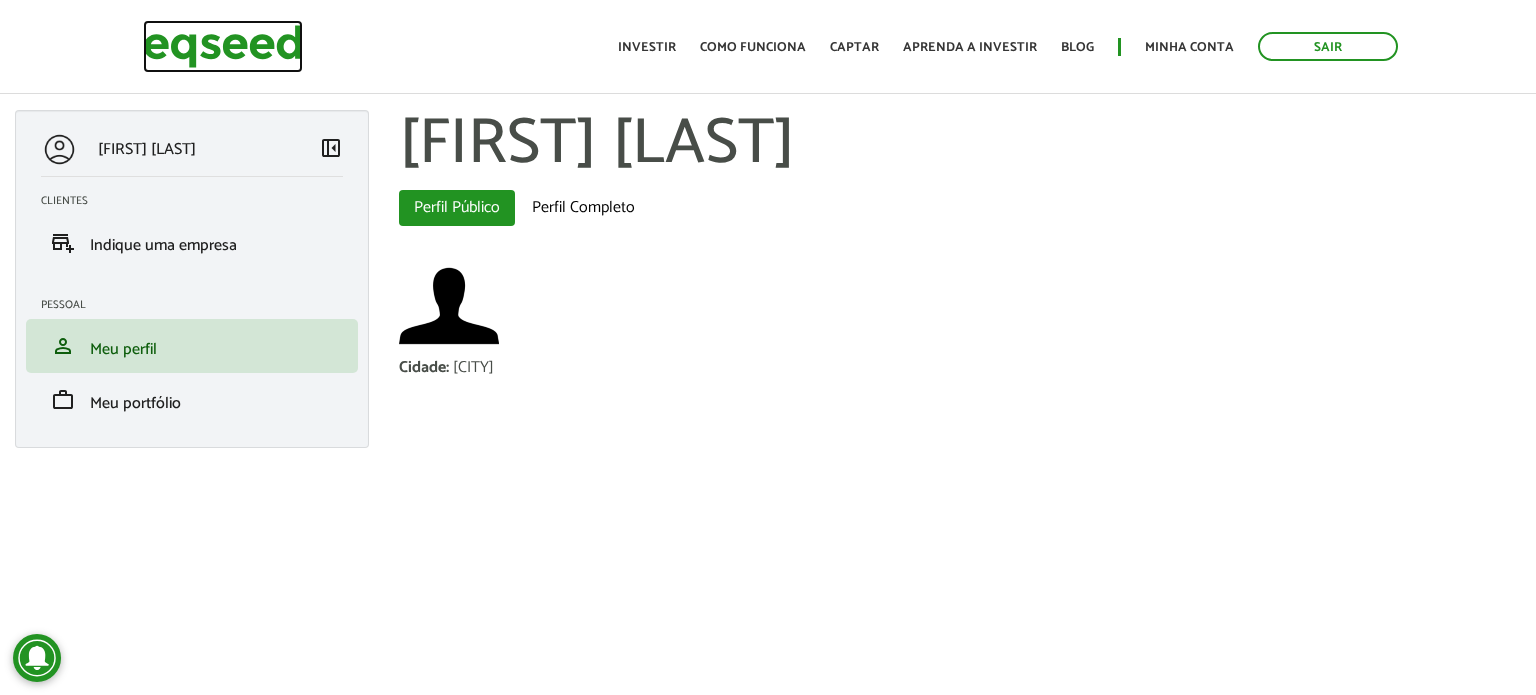 click at bounding box center (223, 46) 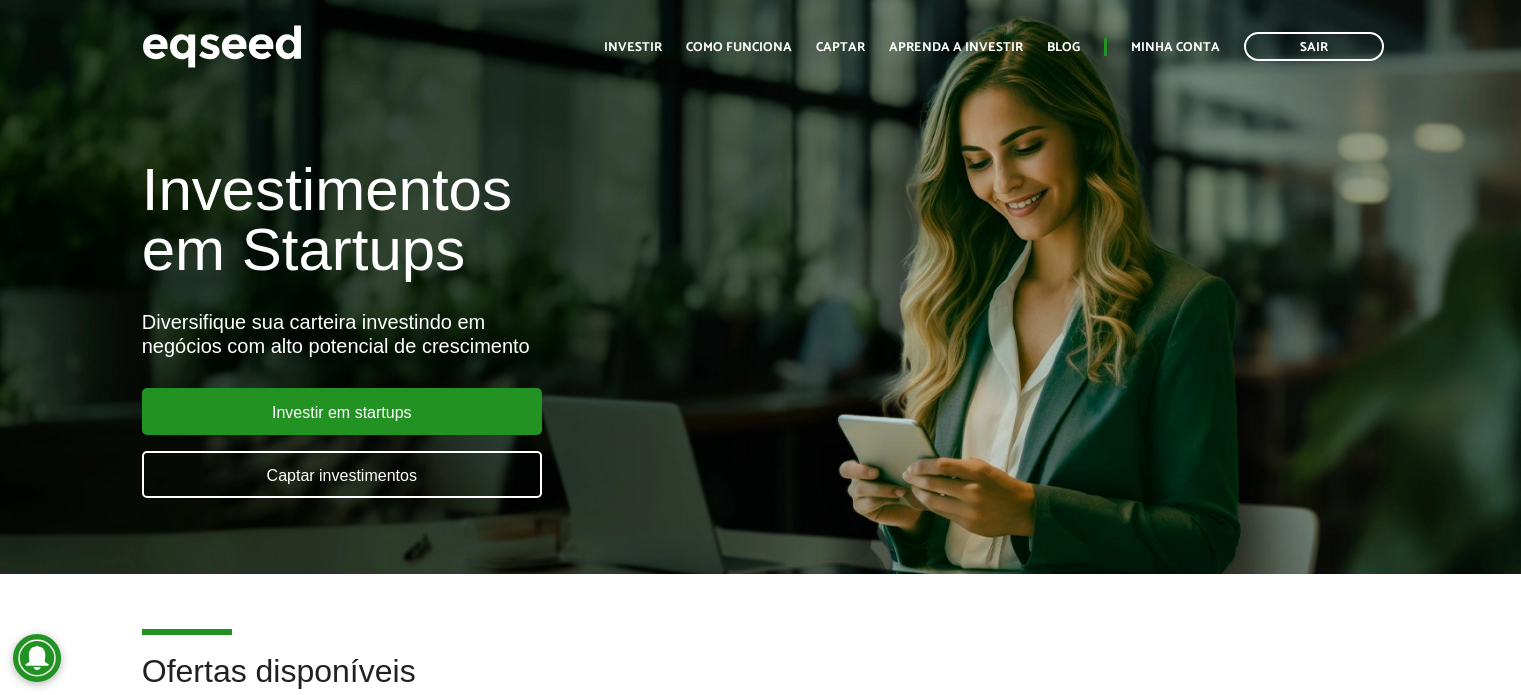 scroll, scrollTop: 0, scrollLeft: 0, axis: both 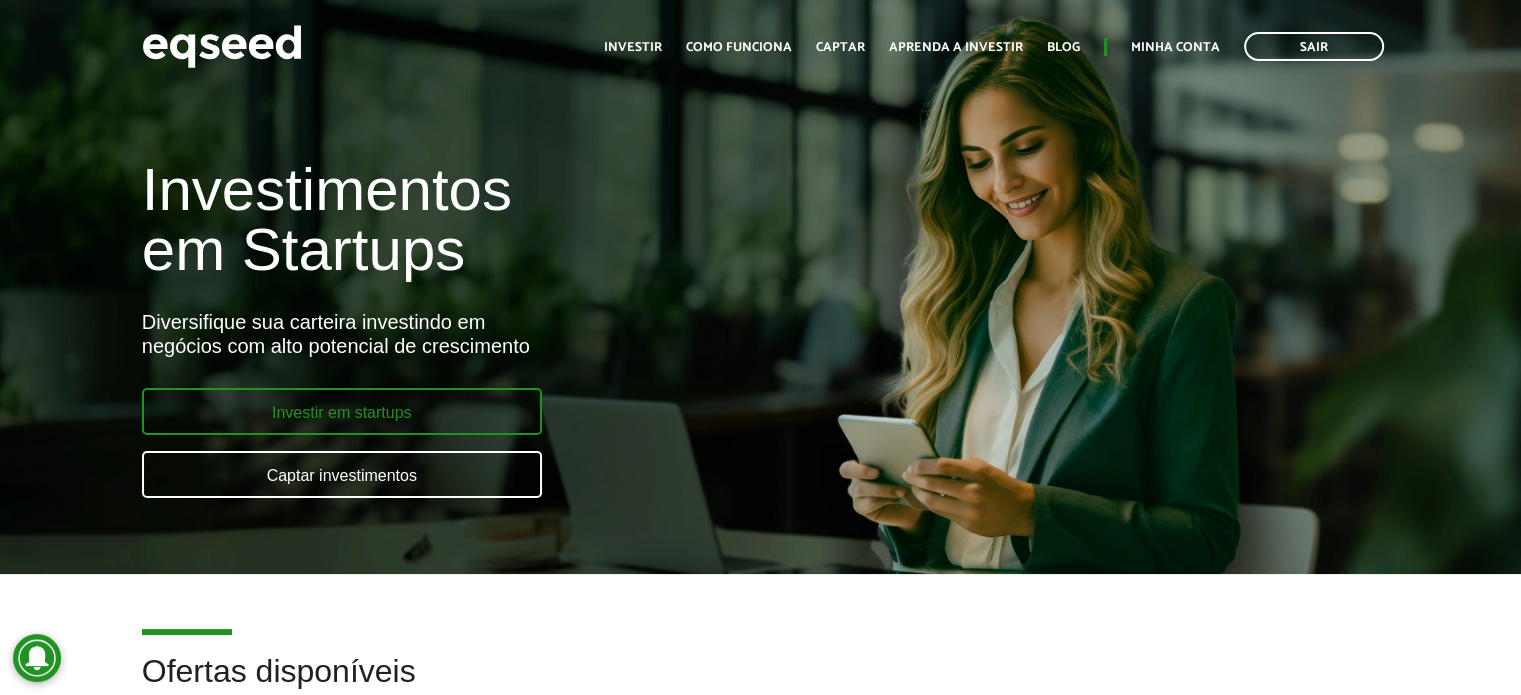 click on "Investir em startups" at bounding box center (342, 411) 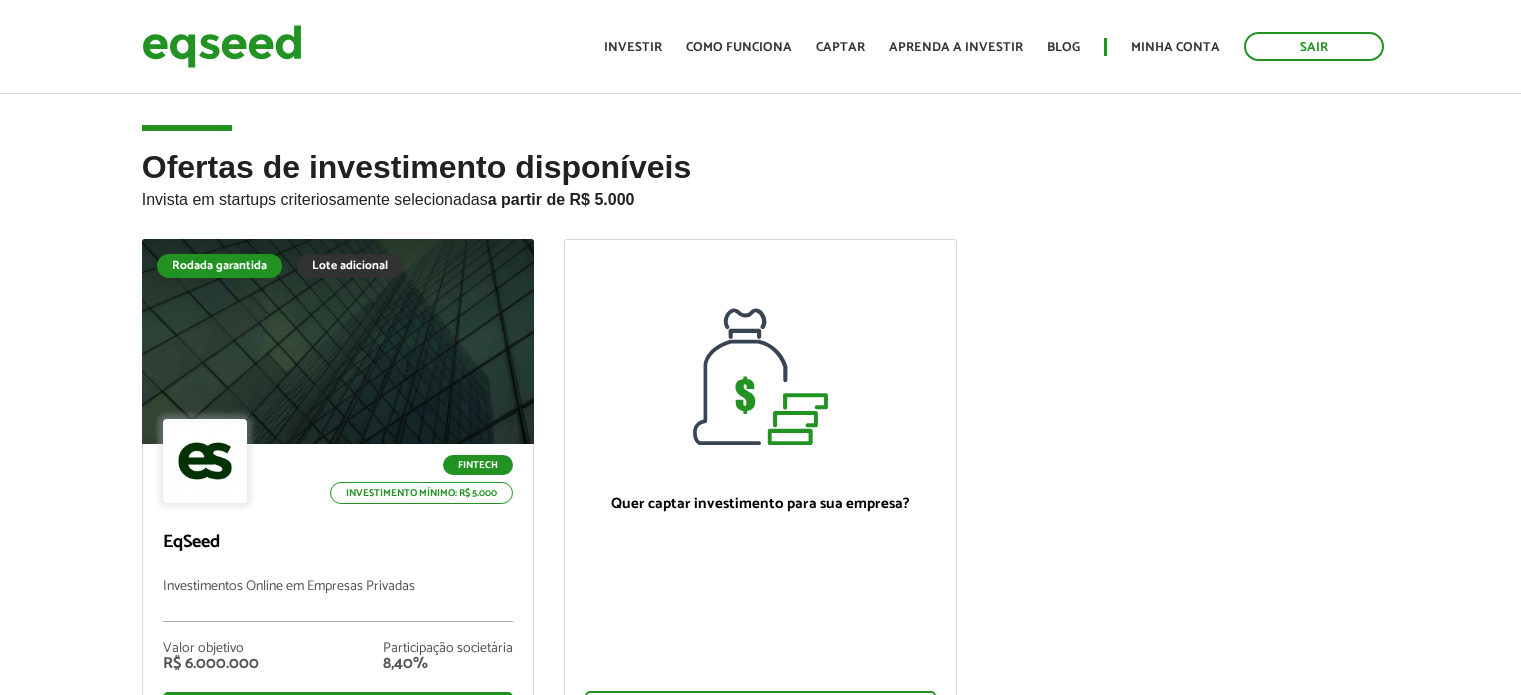 scroll, scrollTop: 0, scrollLeft: 0, axis: both 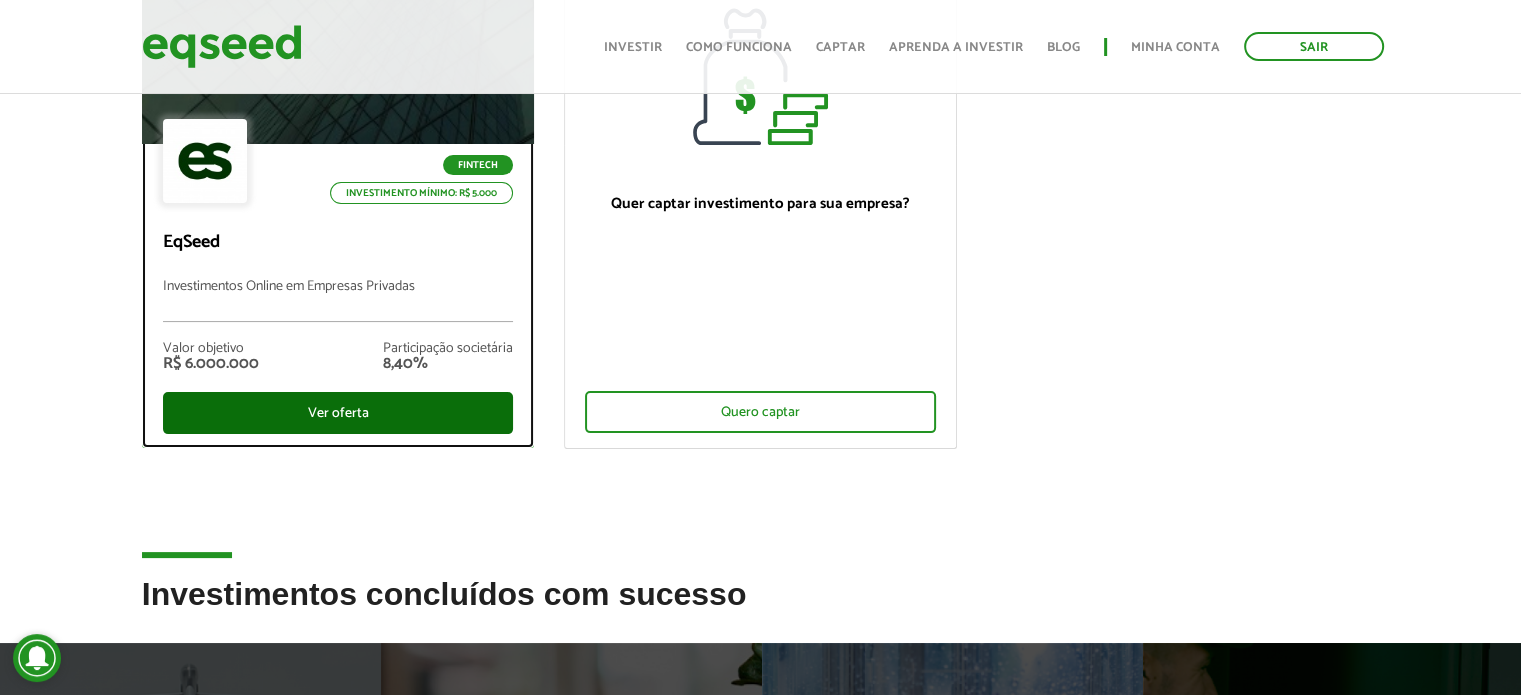 click on "Ver oferta" at bounding box center [338, 413] 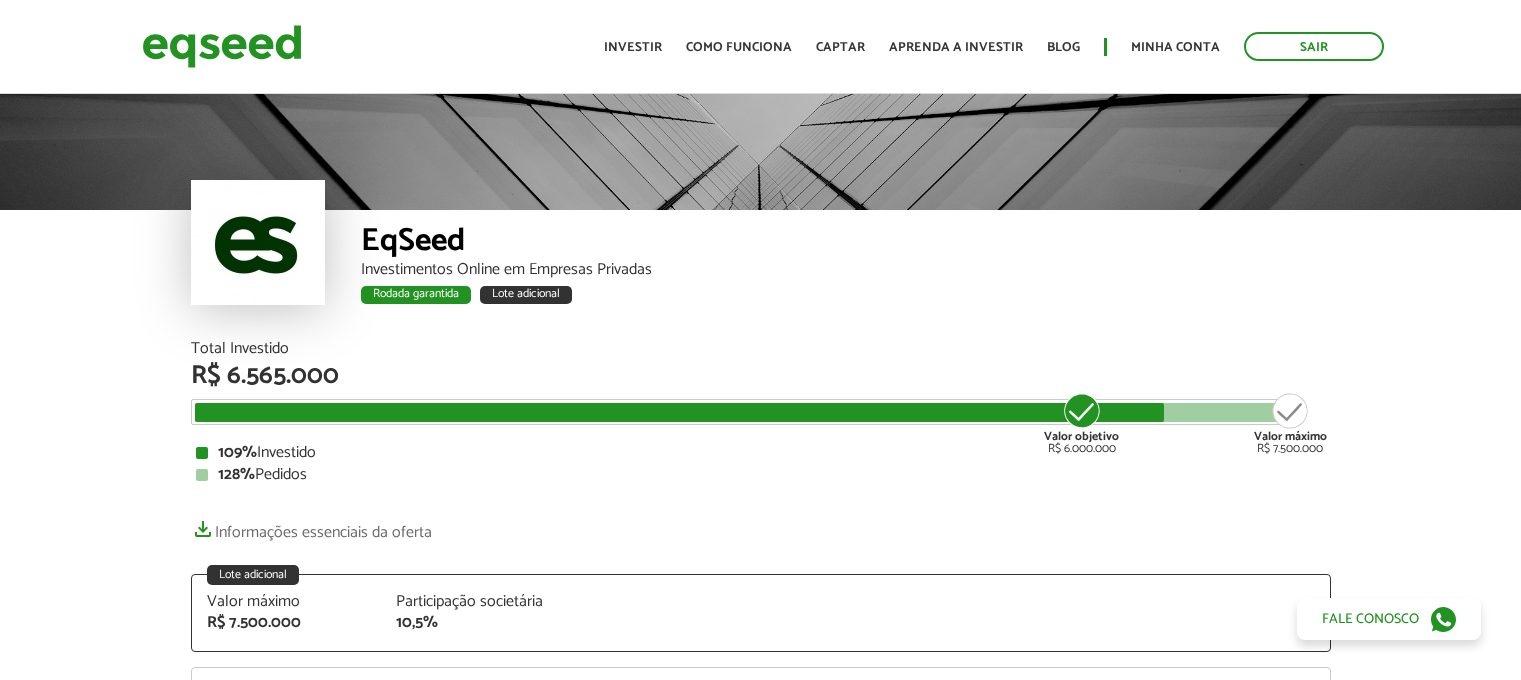 scroll, scrollTop: 0, scrollLeft: 0, axis: both 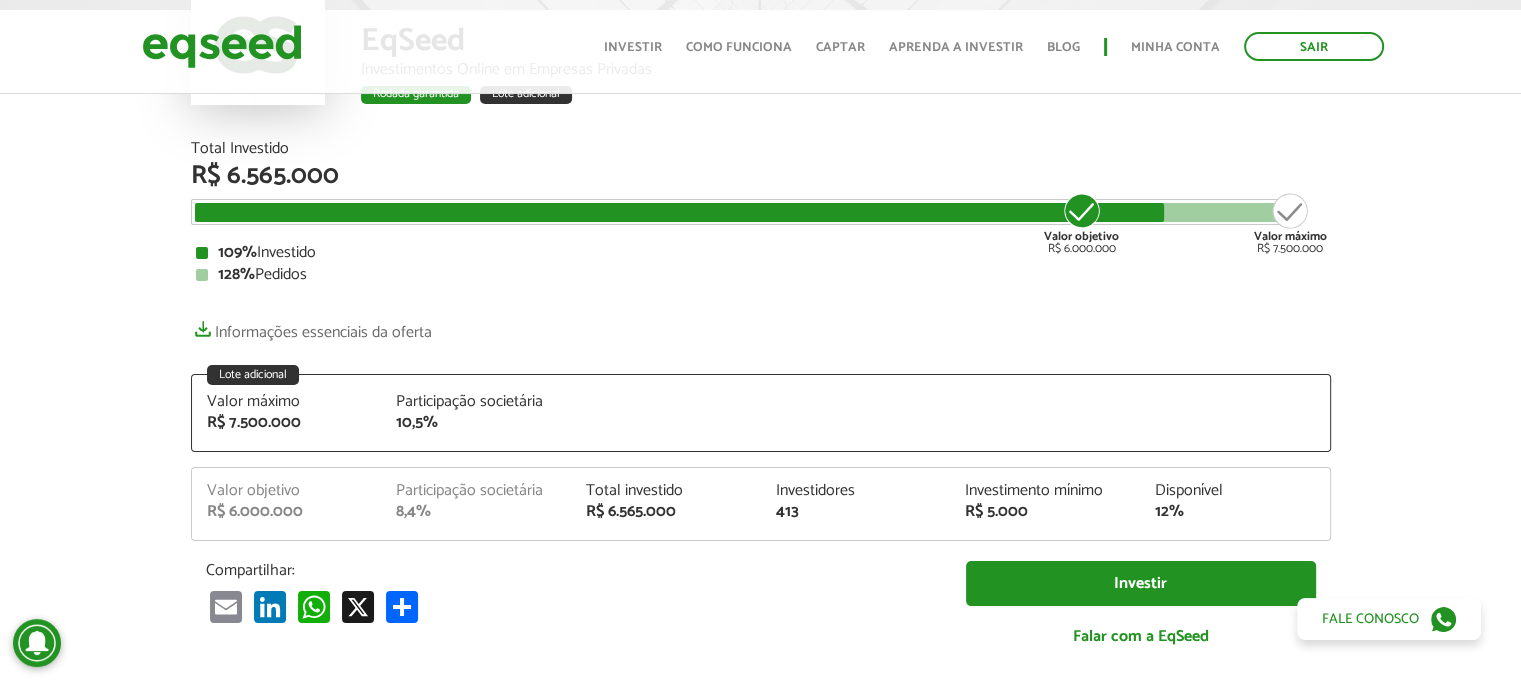 click on "Valor máximo
R$ 7.500.000
Participação societária
10,5%" at bounding box center (761, 422) 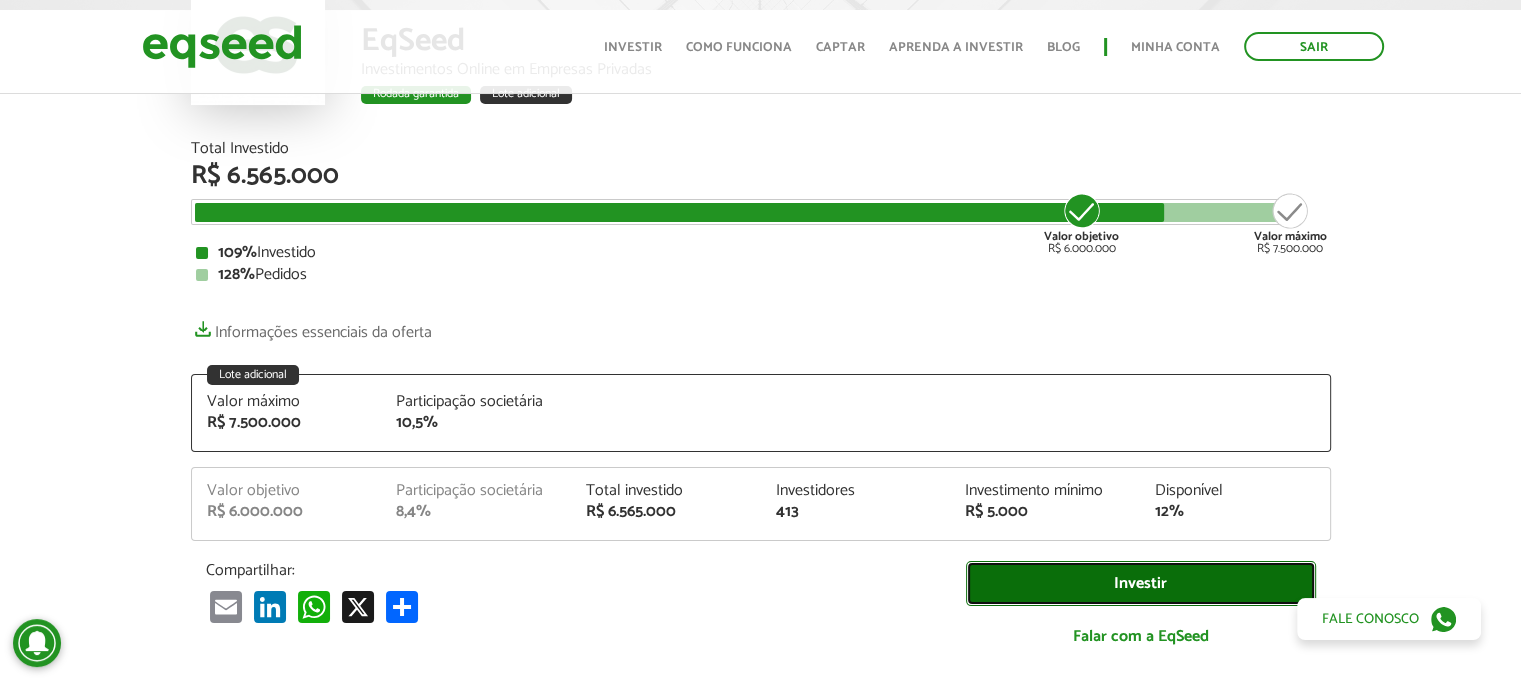 click on "Investir" at bounding box center (1141, 583) 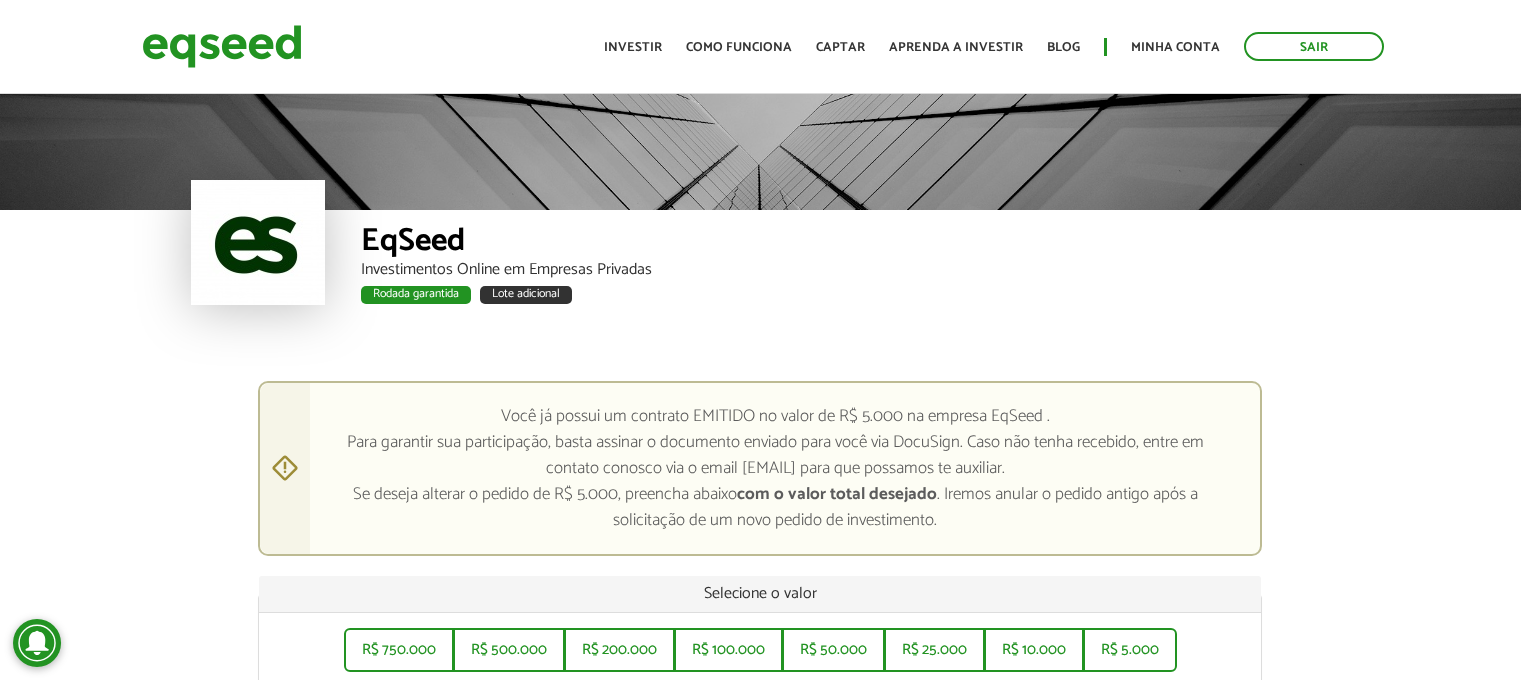 scroll, scrollTop: 0, scrollLeft: 0, axis: both 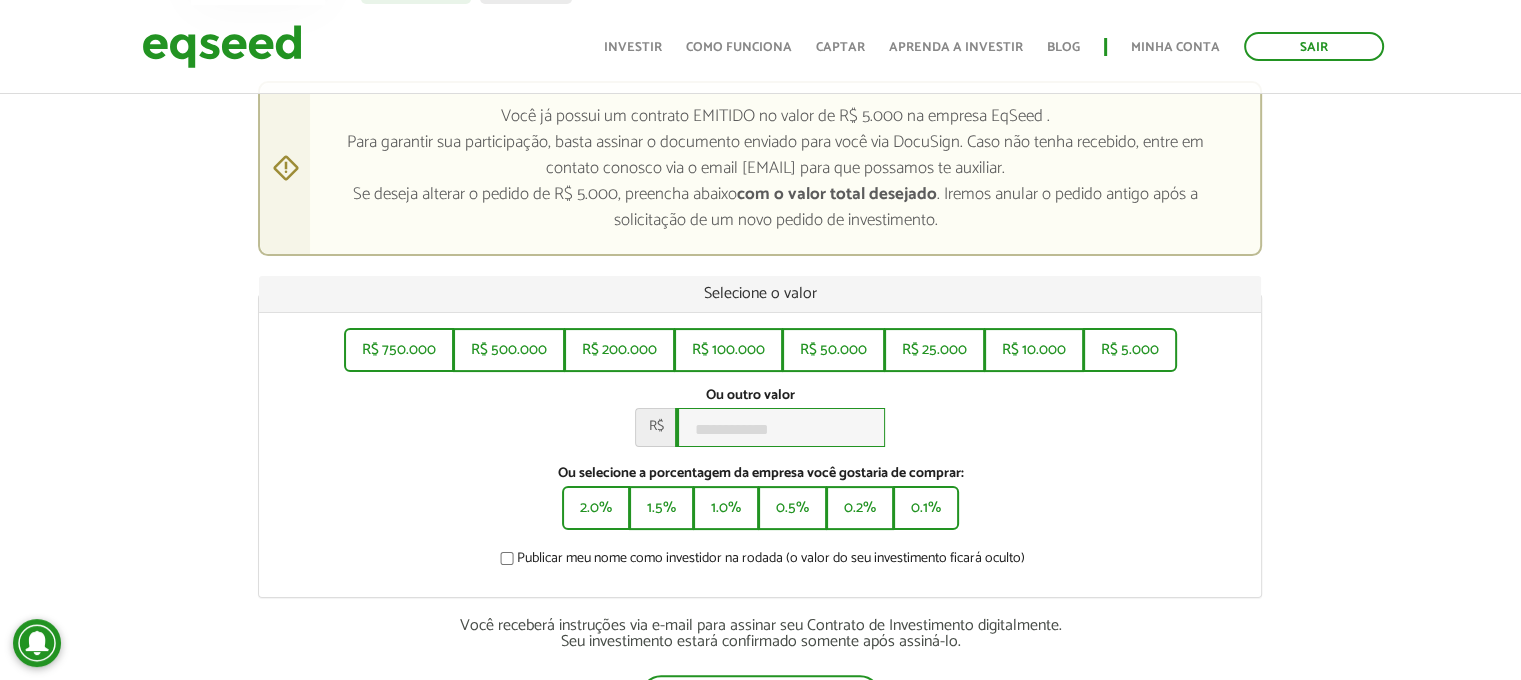 click on "Ou outro valor  *" at bounding box center [780, 427] 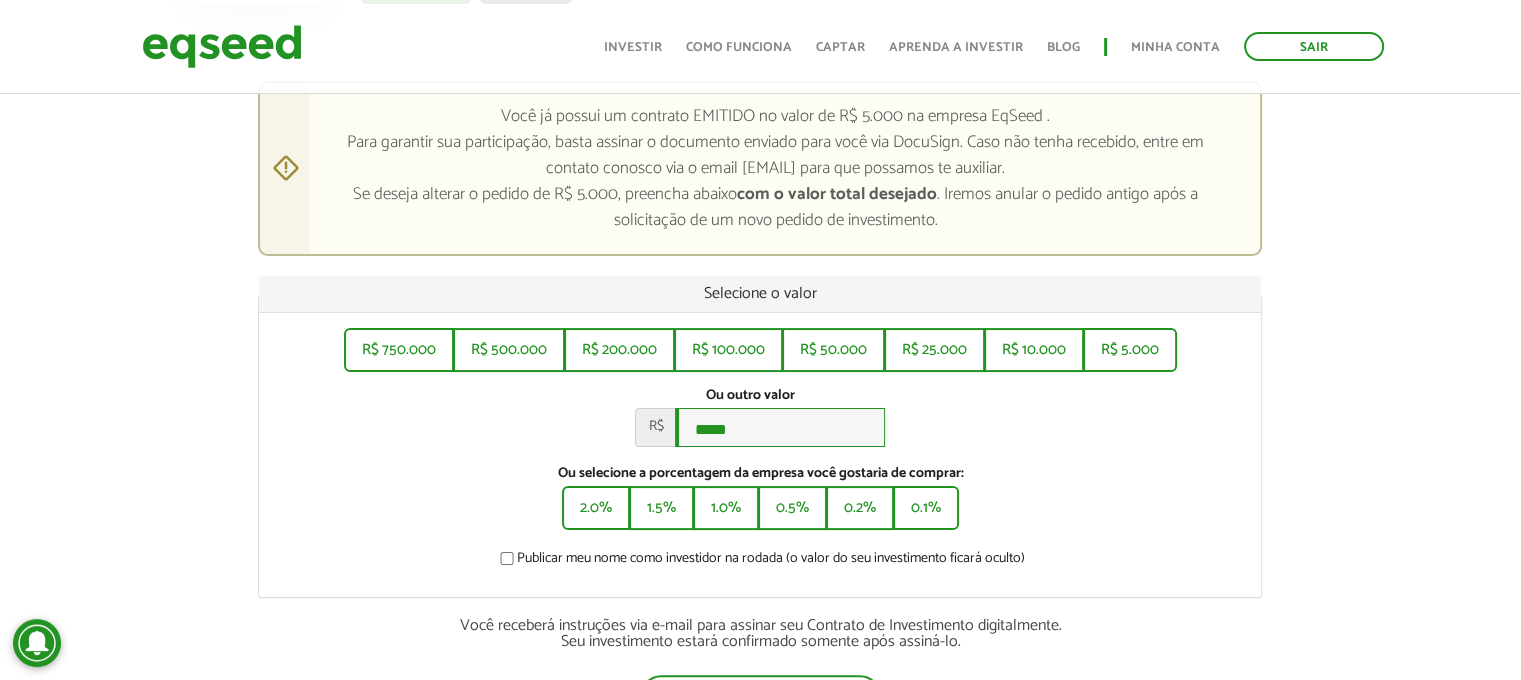 type on "*****" 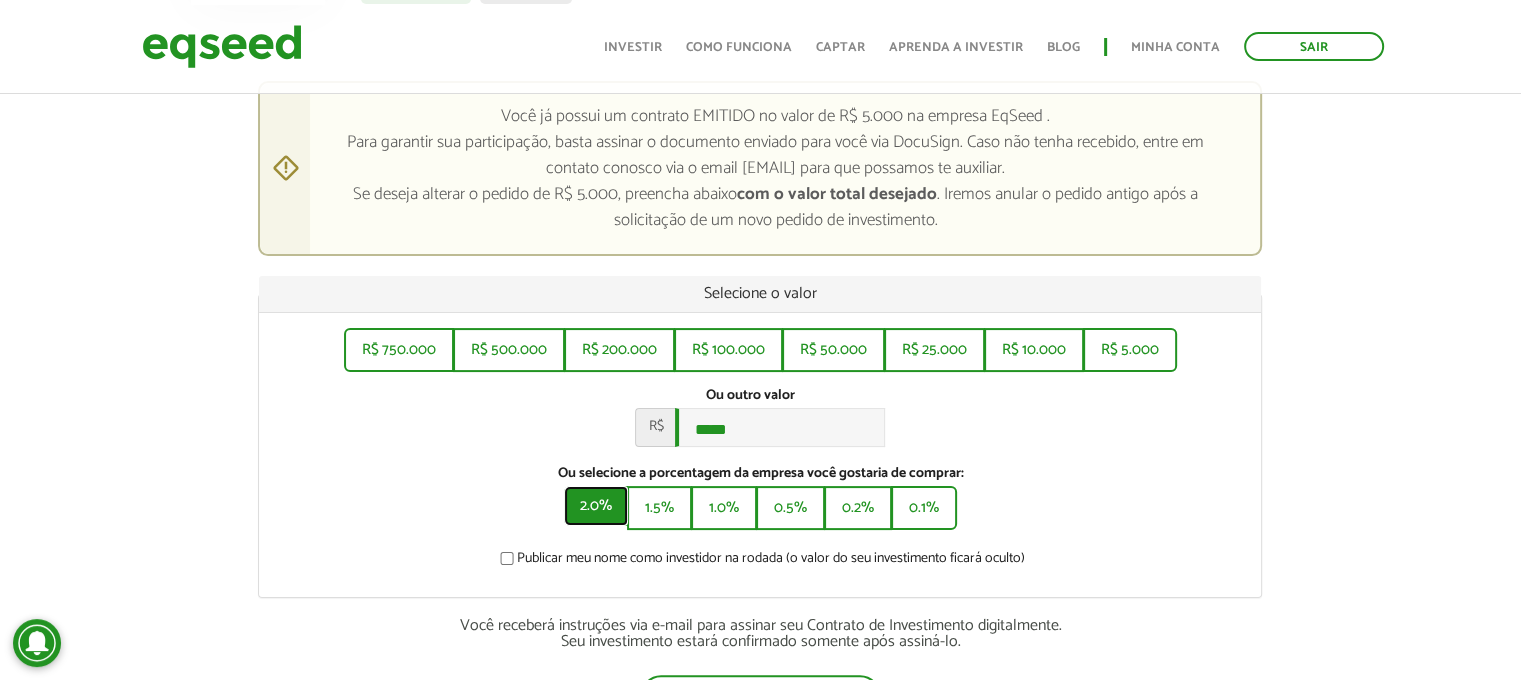 type 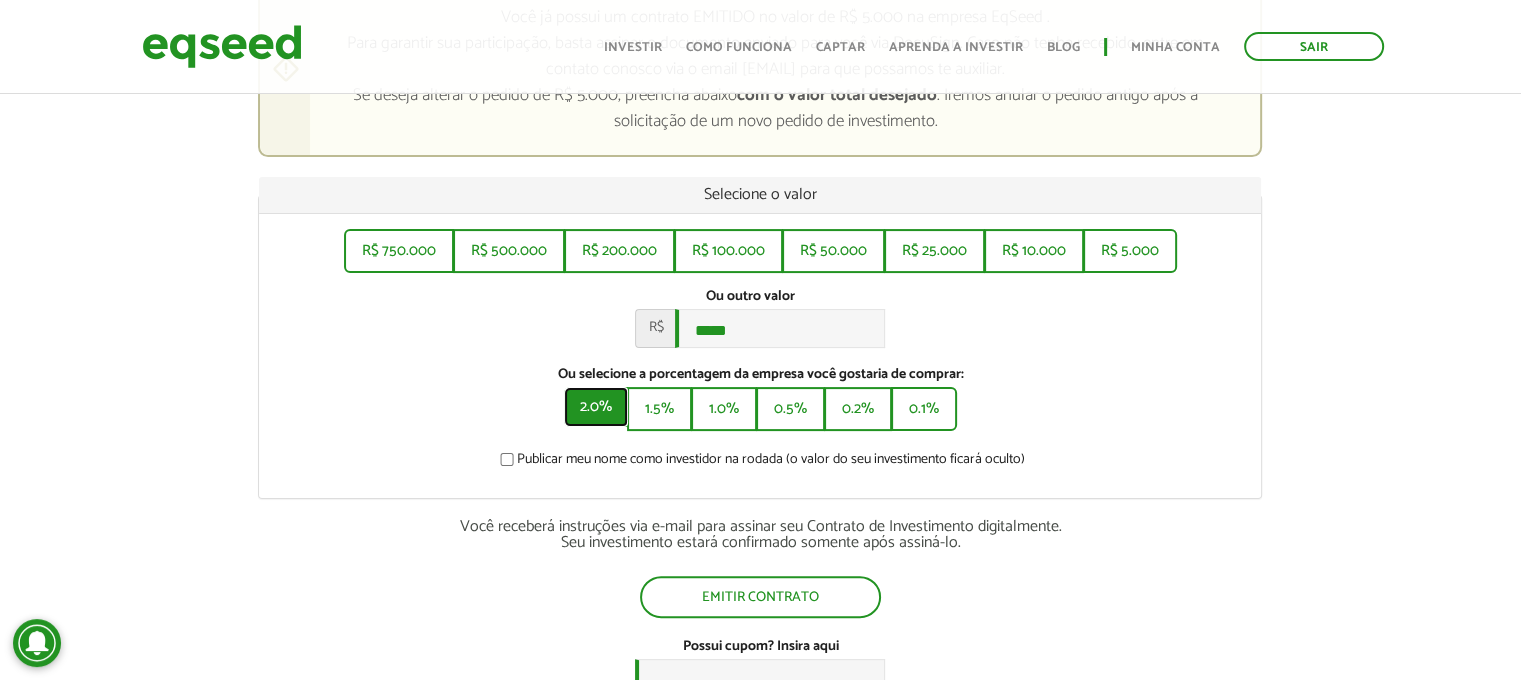 scroll, scrollTop: 400, scrollLeft: 0, axis: vertical 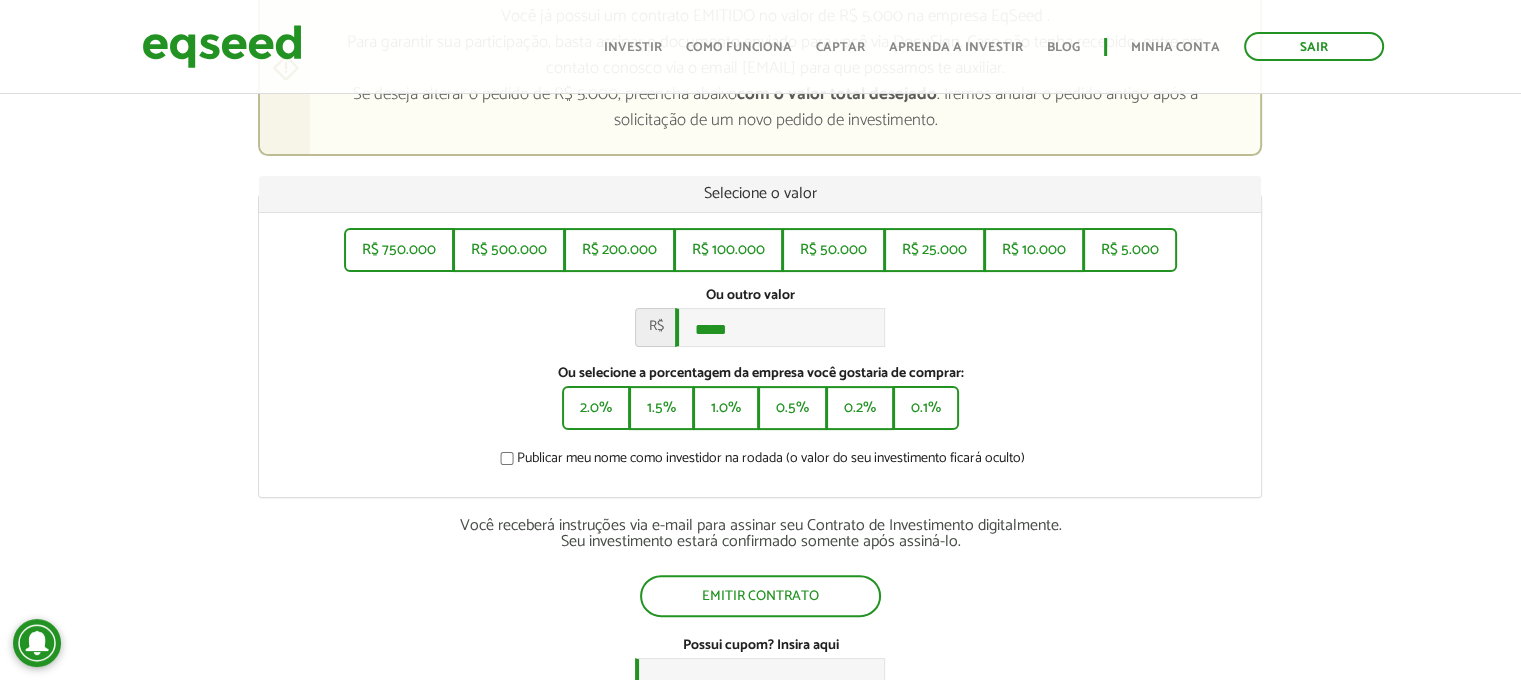 click on "Ou selecione a porcentagem da empresa você gostaria de comprar:
2.0% 1.5% 1.0% 0.5% 0.2% 0.1%" at bounding box center [760, 398] 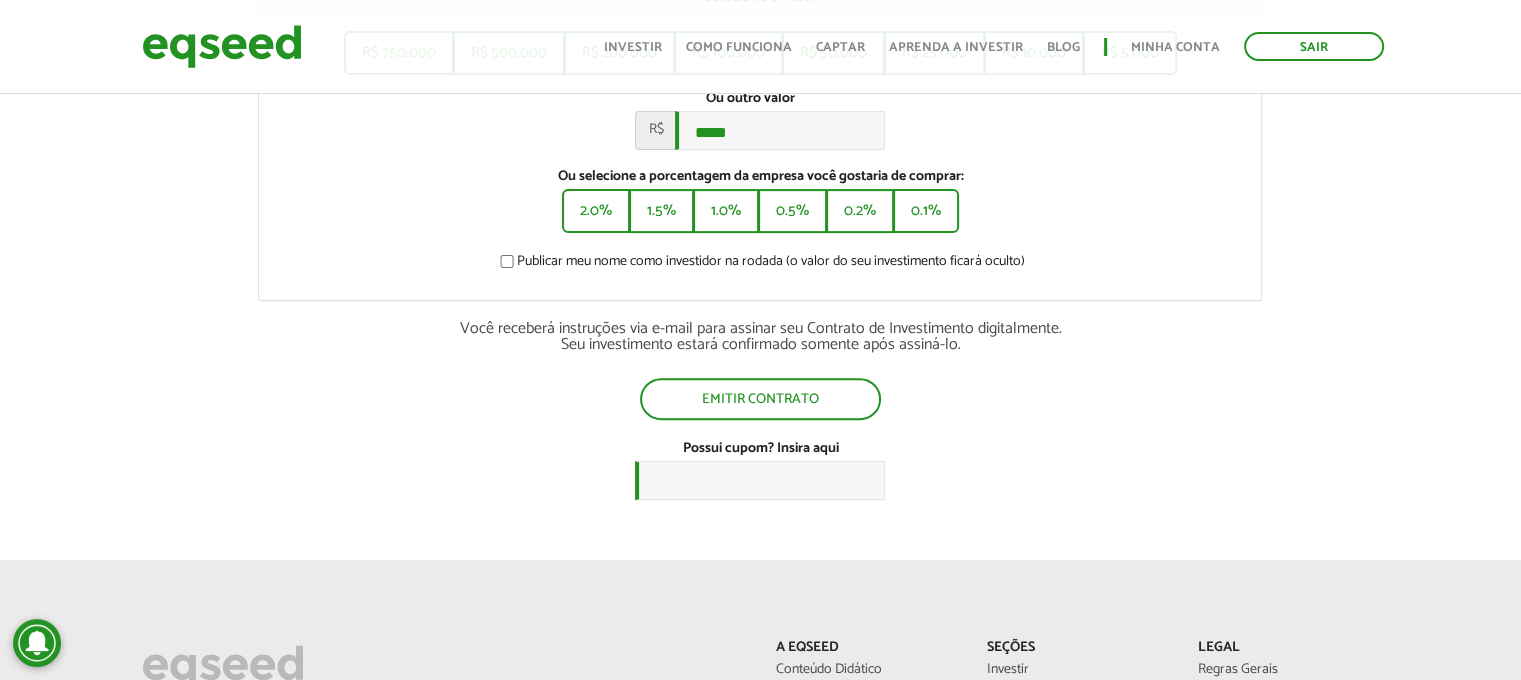 scroll, scrollTop: 600, scrollLeft: 0, axis: vertical 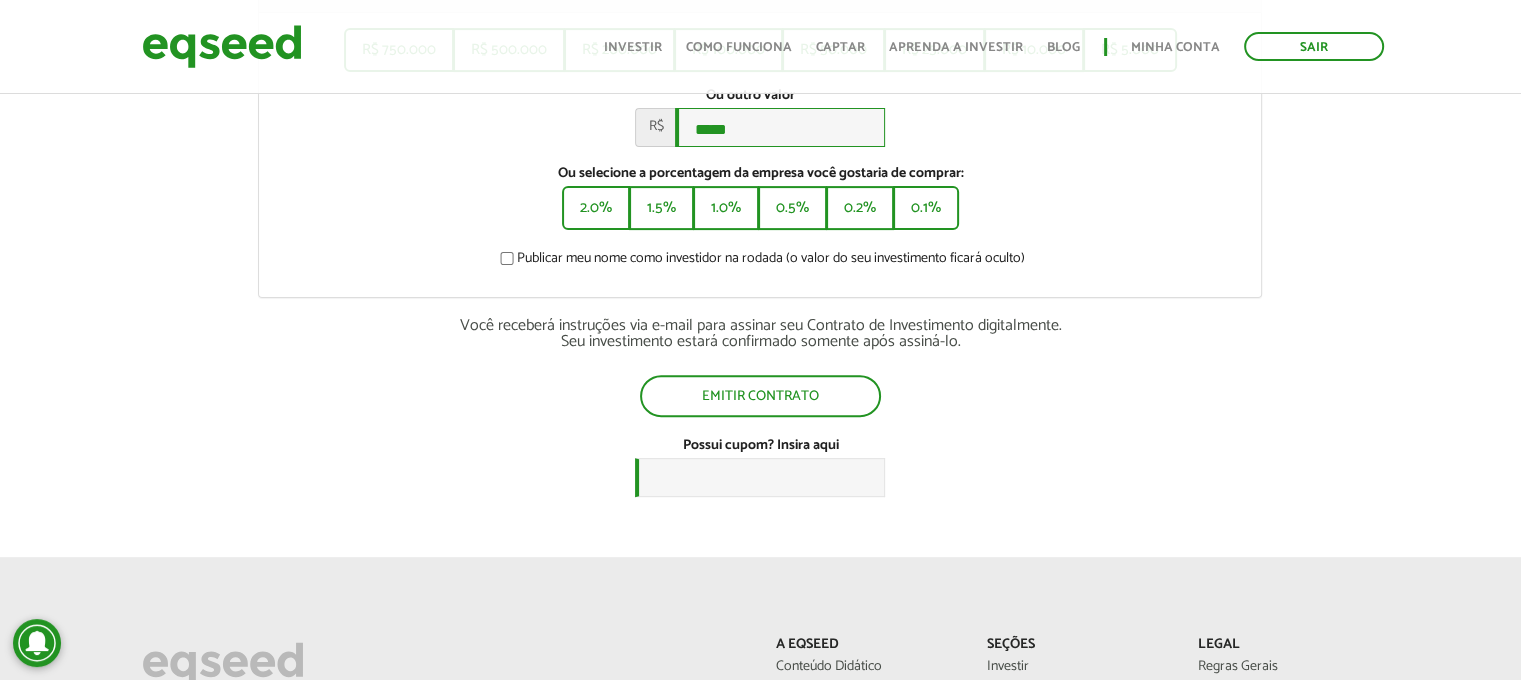 click on "*****" at bounding box center [780, 127] 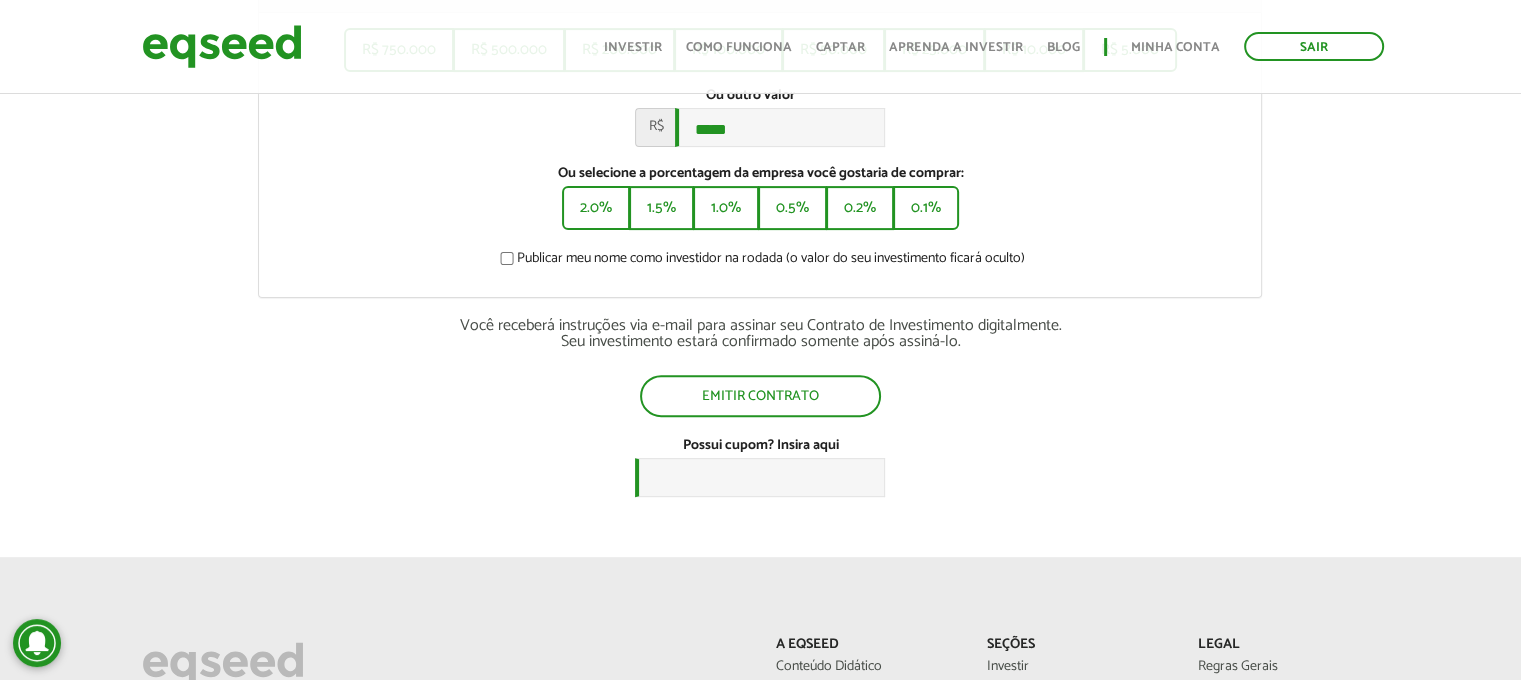 click on "Ou selecione a porcentagem da empresa você gostaria de comprar:
2.0% 1.5% 1.0% 0.5% 0.2% 0.1%" at bounding box center [760, 198] 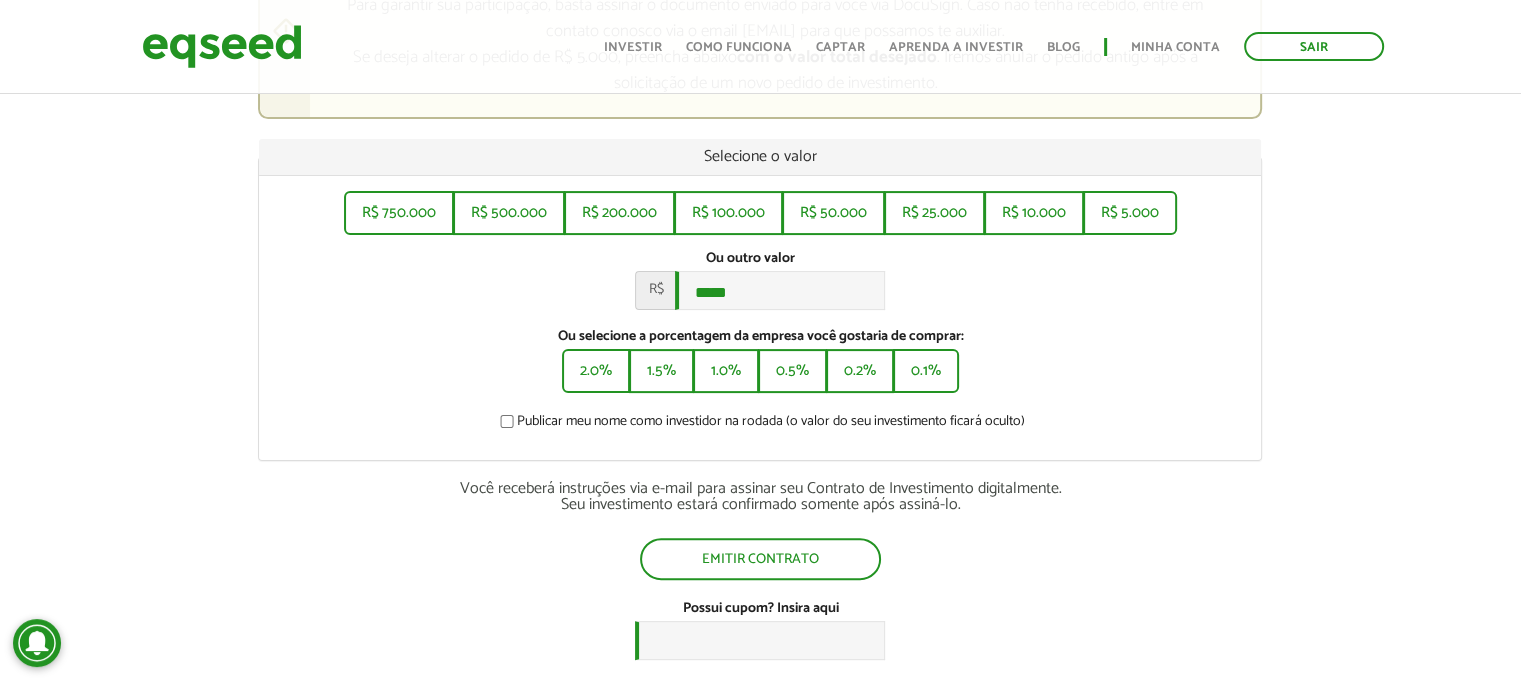 scroll, scrollTop: 400, scrollLeft: 0, axis: vertical 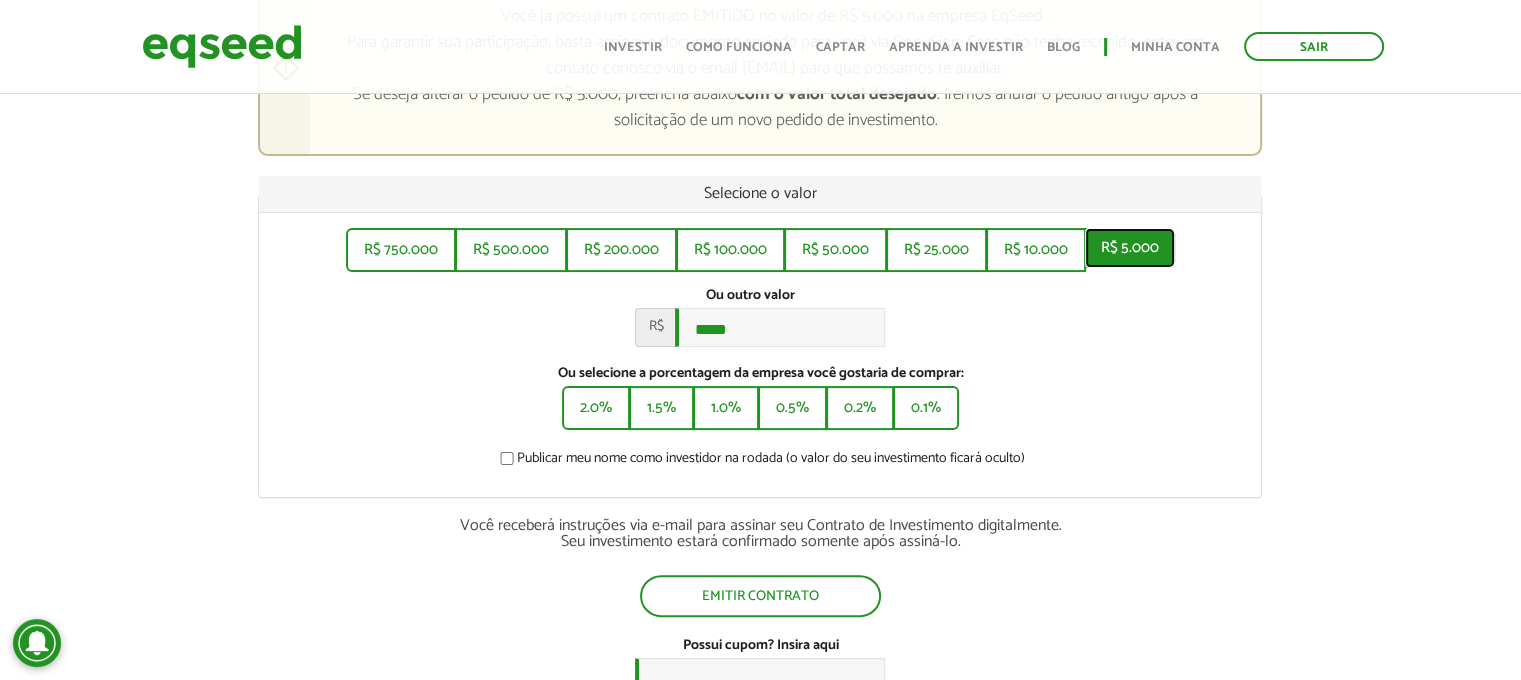 click on "R$ 5.000" at bounding box center [1130, 248] 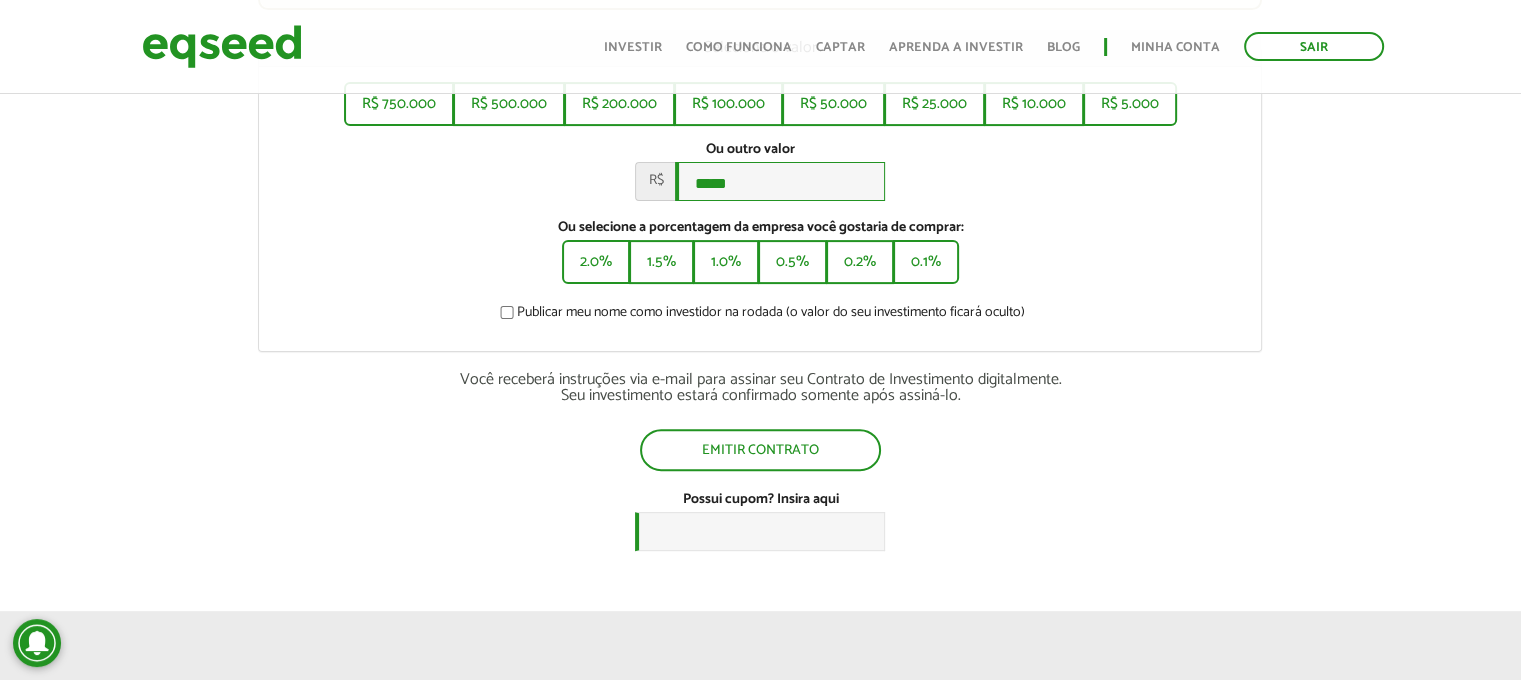 scroll, scrollTop: 600, scrollLeft: 0, axis: vertical 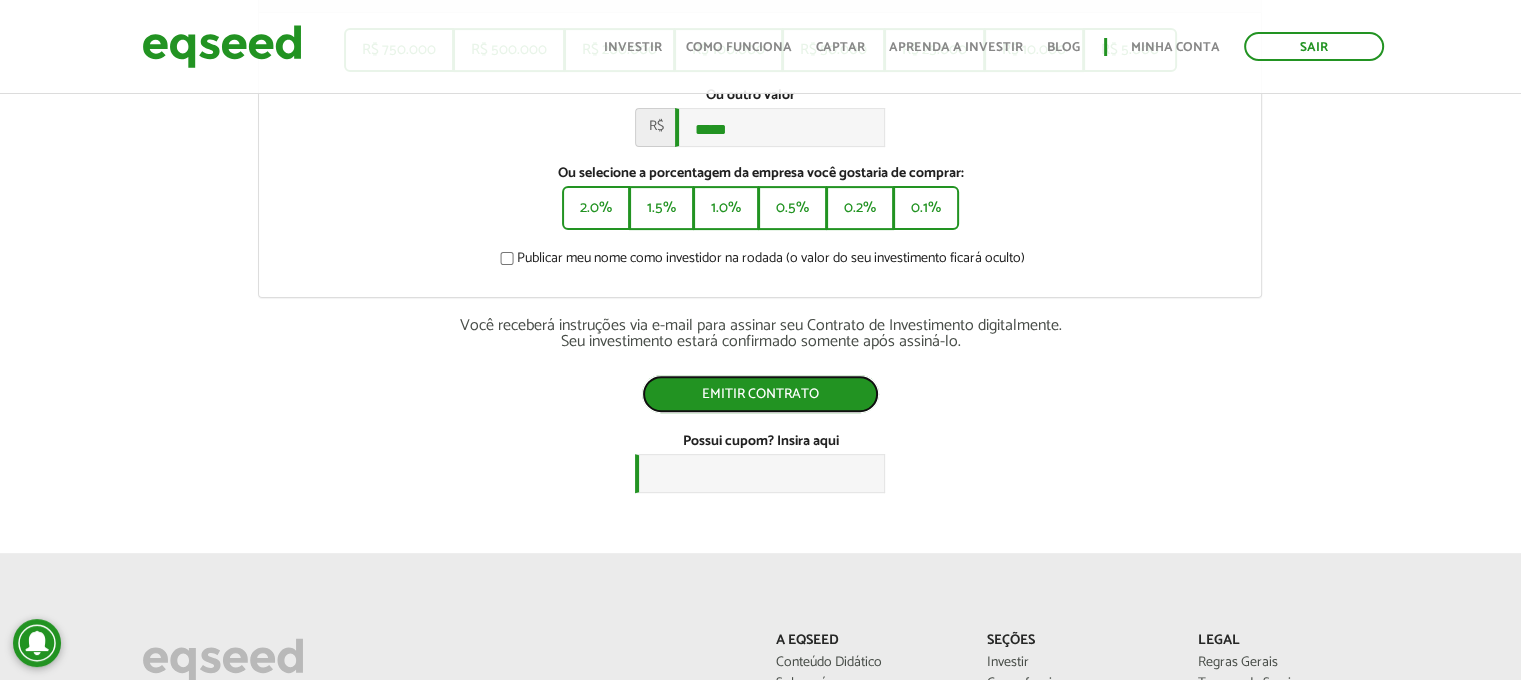 click on "Emitir contrato" at bounding box center (760, 394) 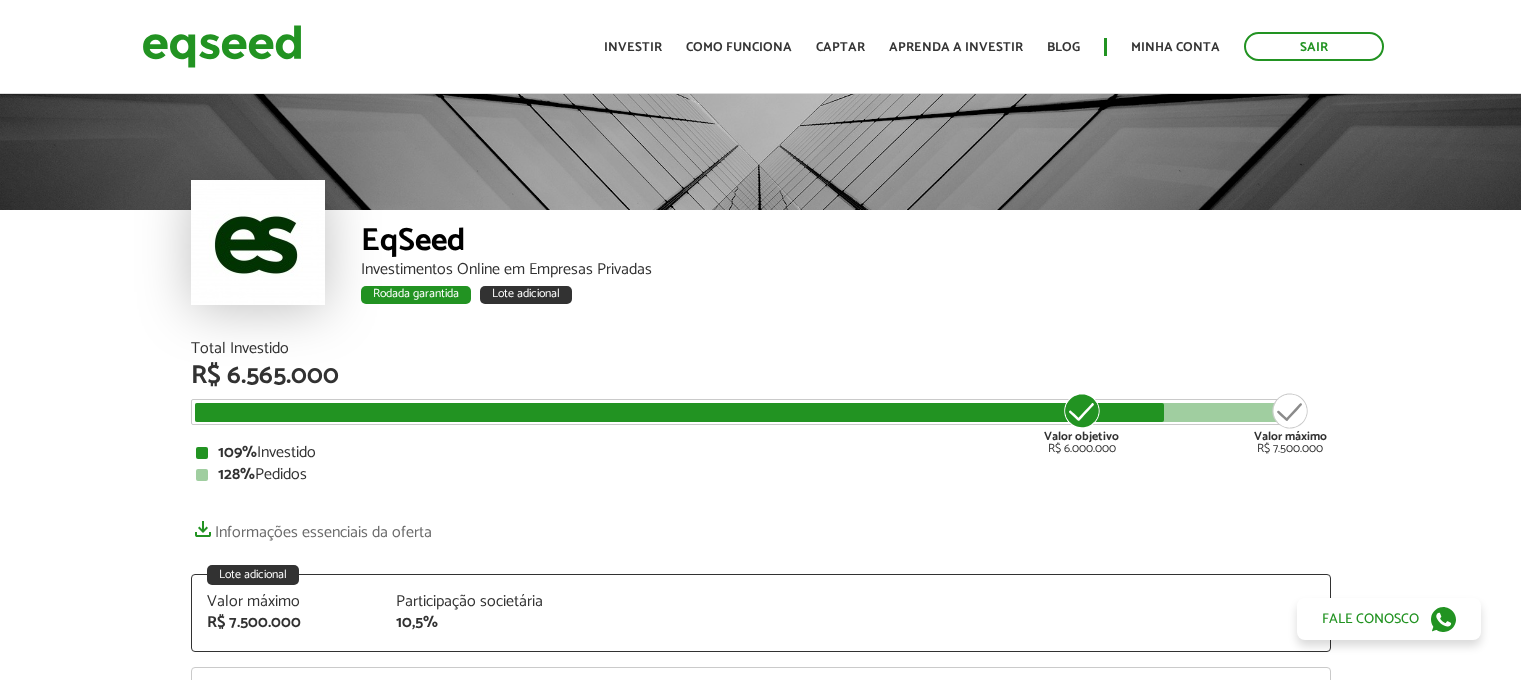 scroll, scrollTop: 0, scrollLeft: 0, axis: both 